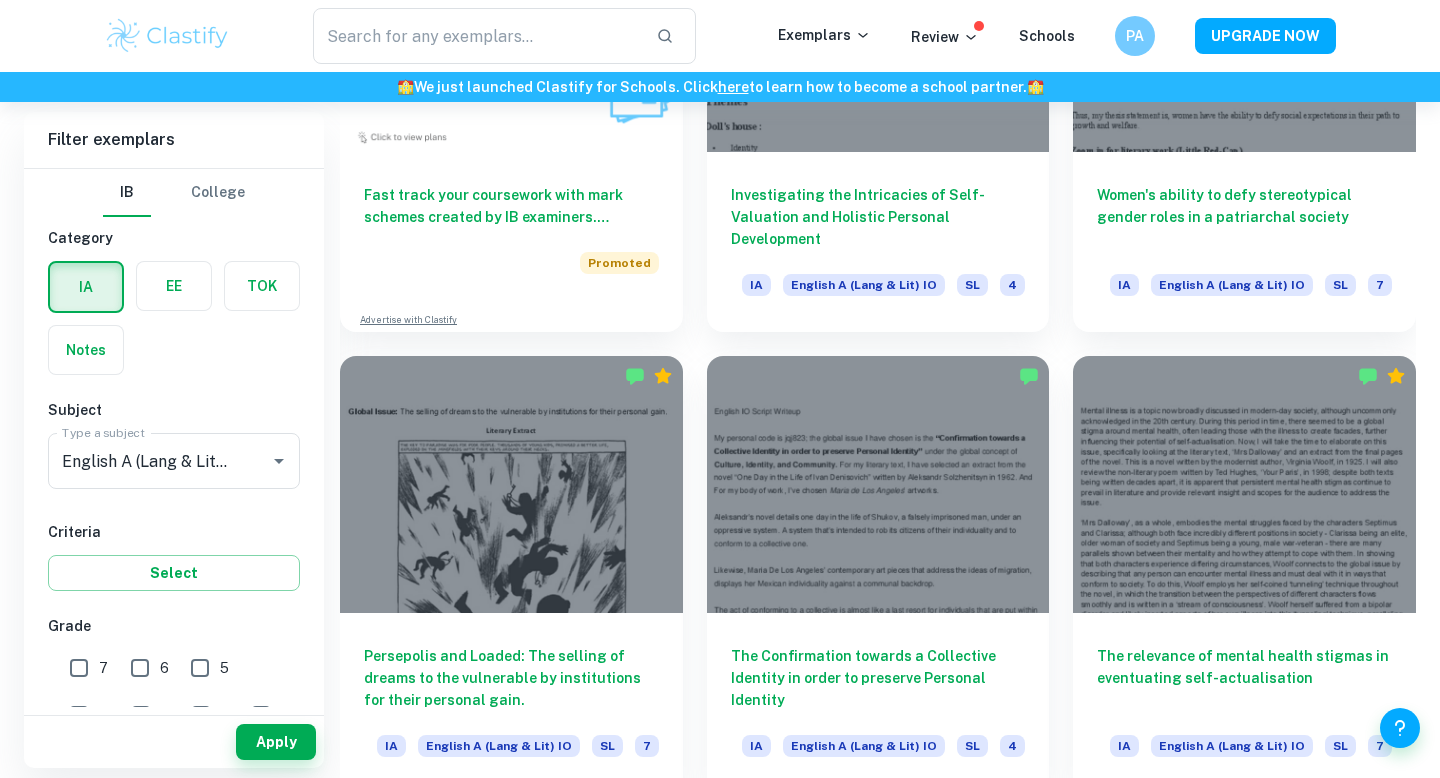 scroll, scrollTop: 1633, scrollLeft: 0, axis: vertical 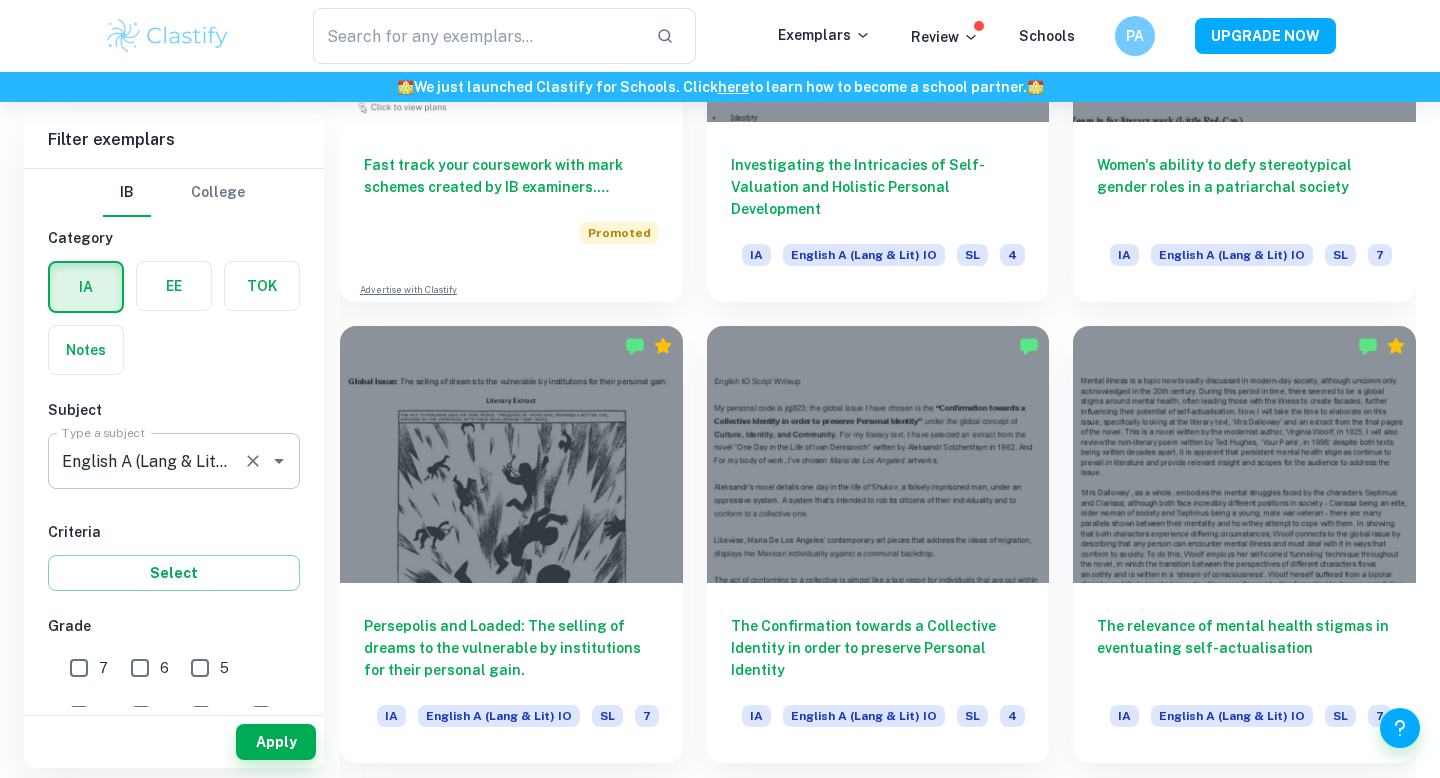 click on "English A (Lang & Lit) IO" at bounding box center (146, 461) 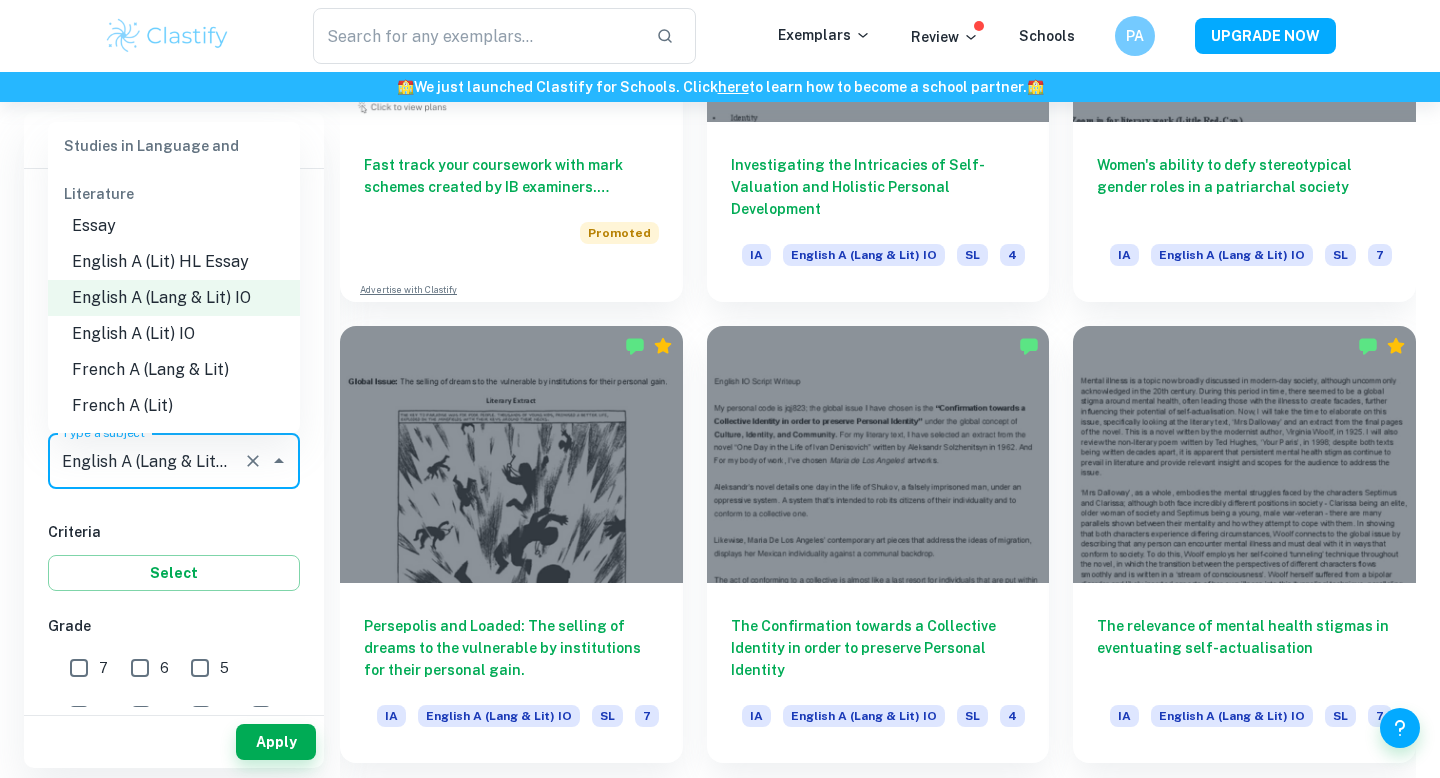 scroll, scrollTop: 263, scrollLeft: 0, axis: vertical 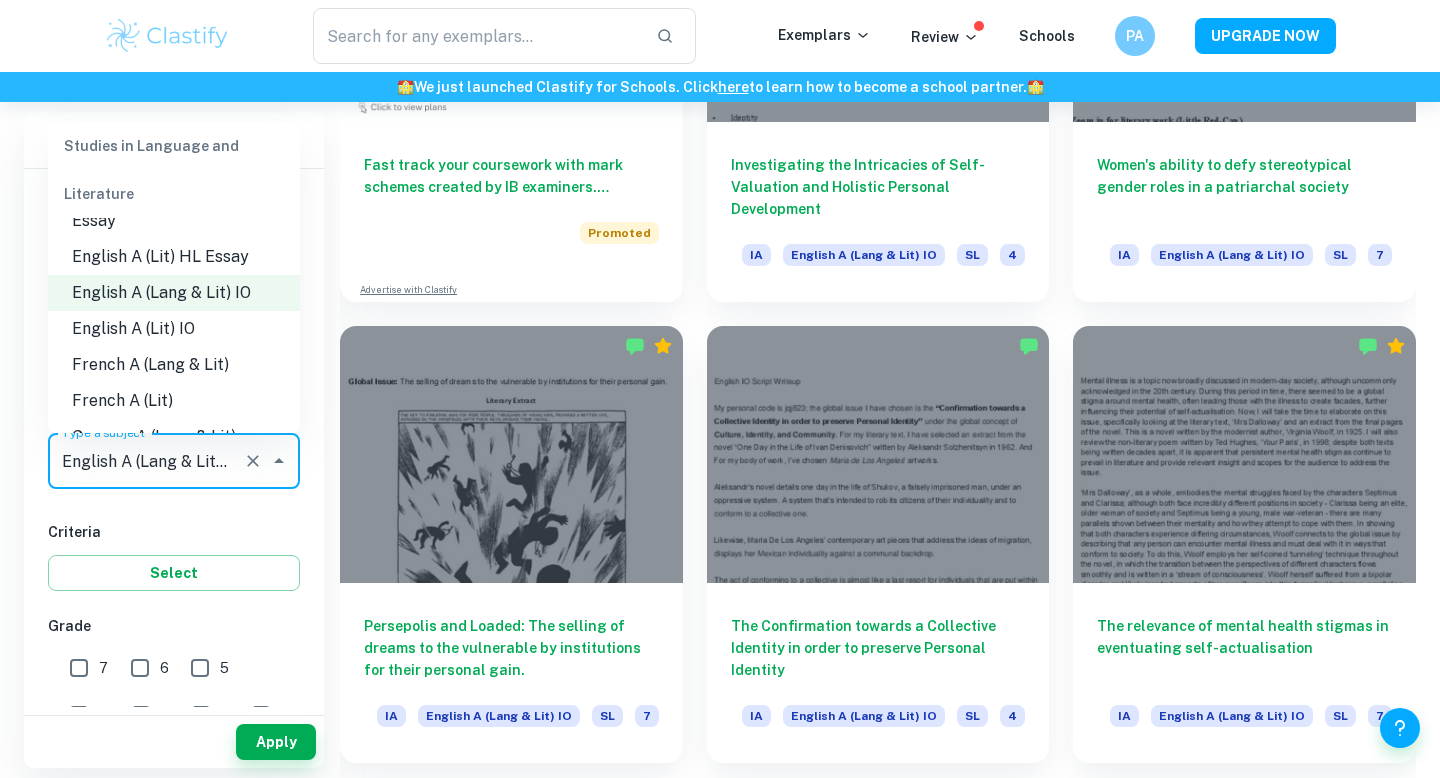 click on "English A (Lit) IO" at bounding box center (174, 329) 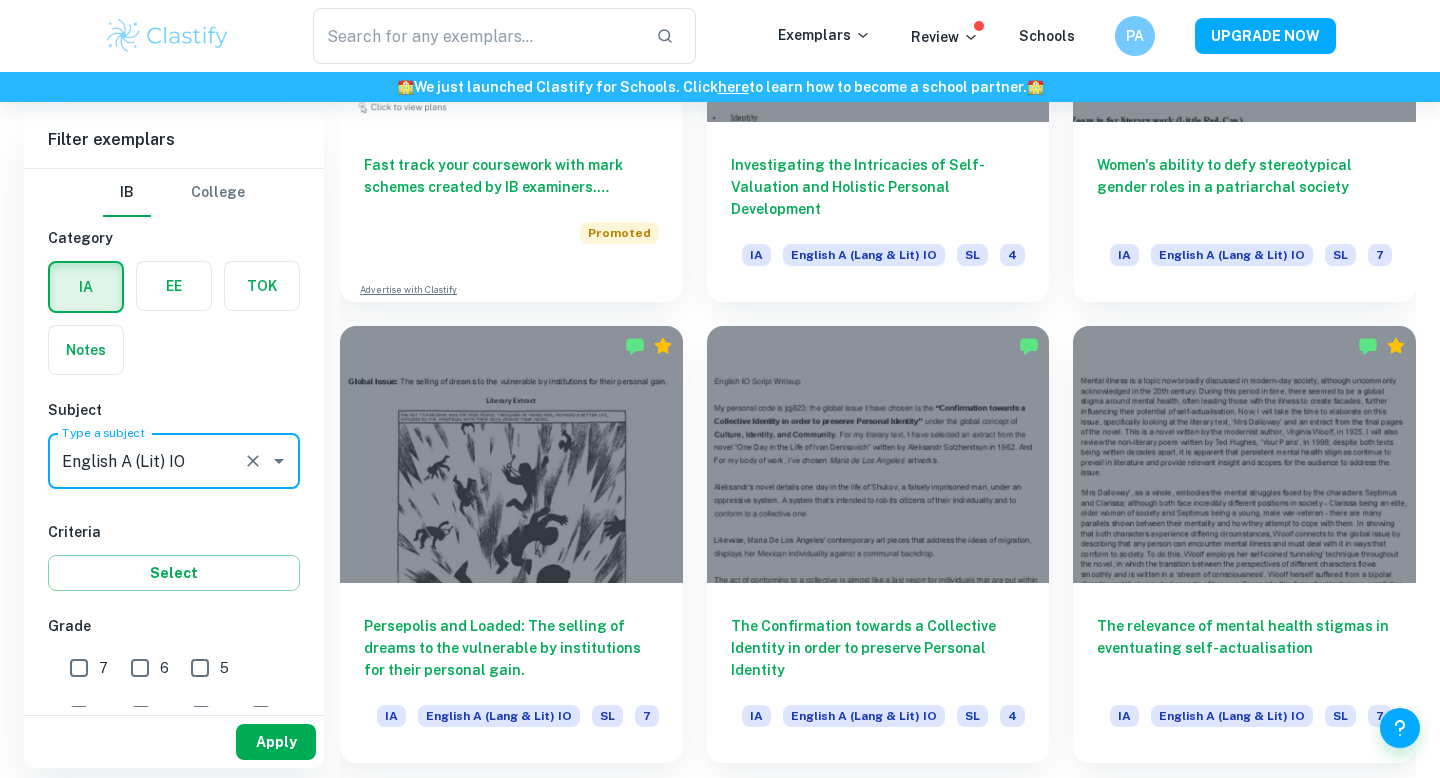 click on "Apply" at bounding box center [276, 742] 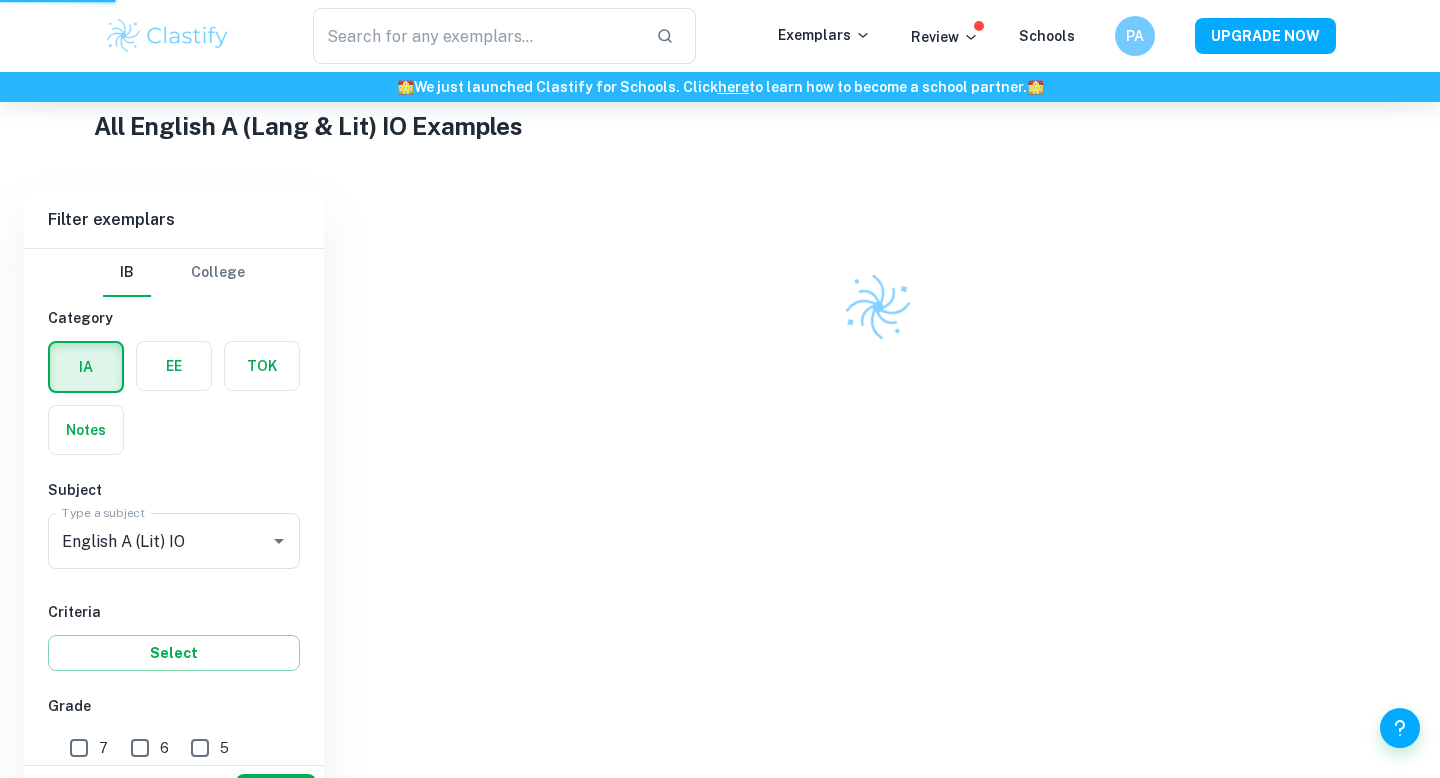 scroll, scrollTop: 324, scrollLeft: 0, axis: vertical 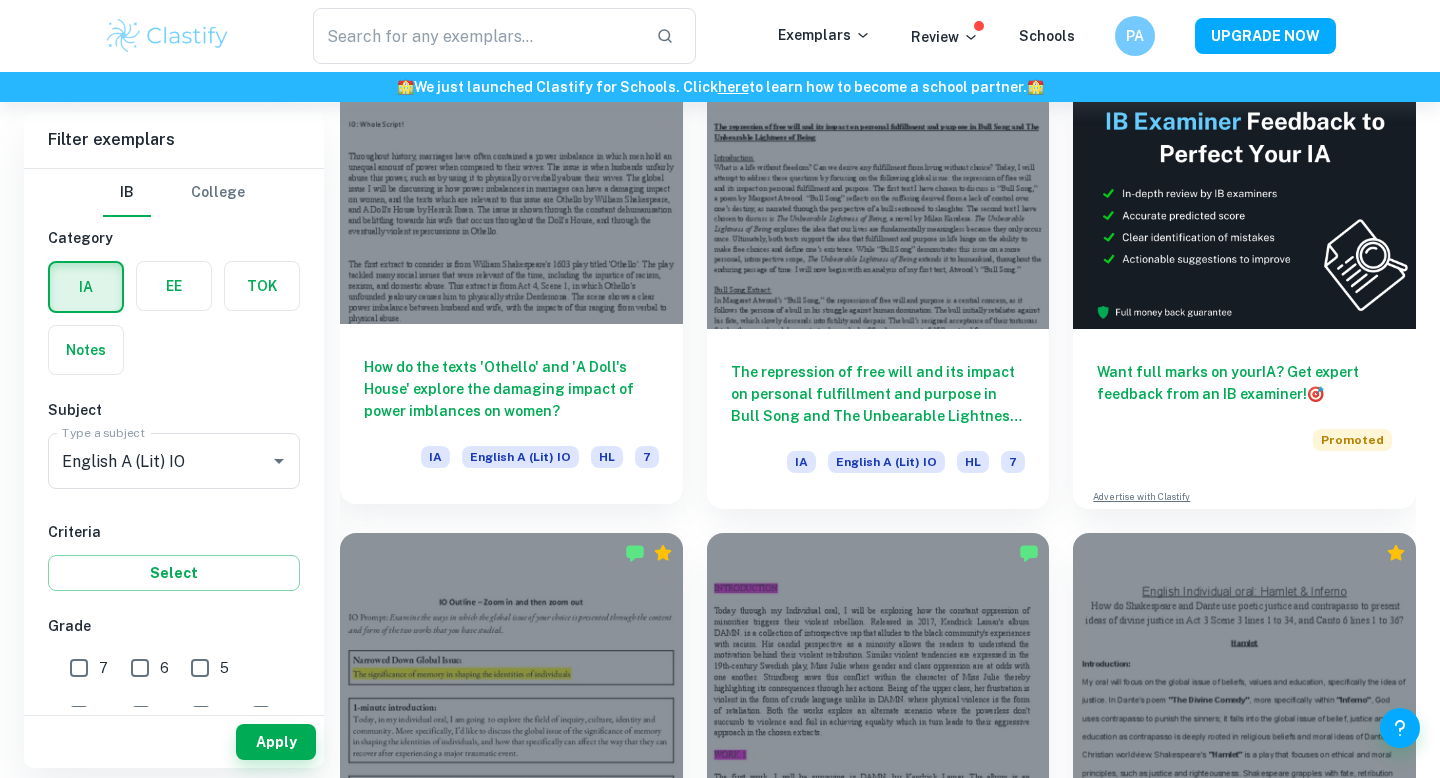 click at bounding box center [511, 195] 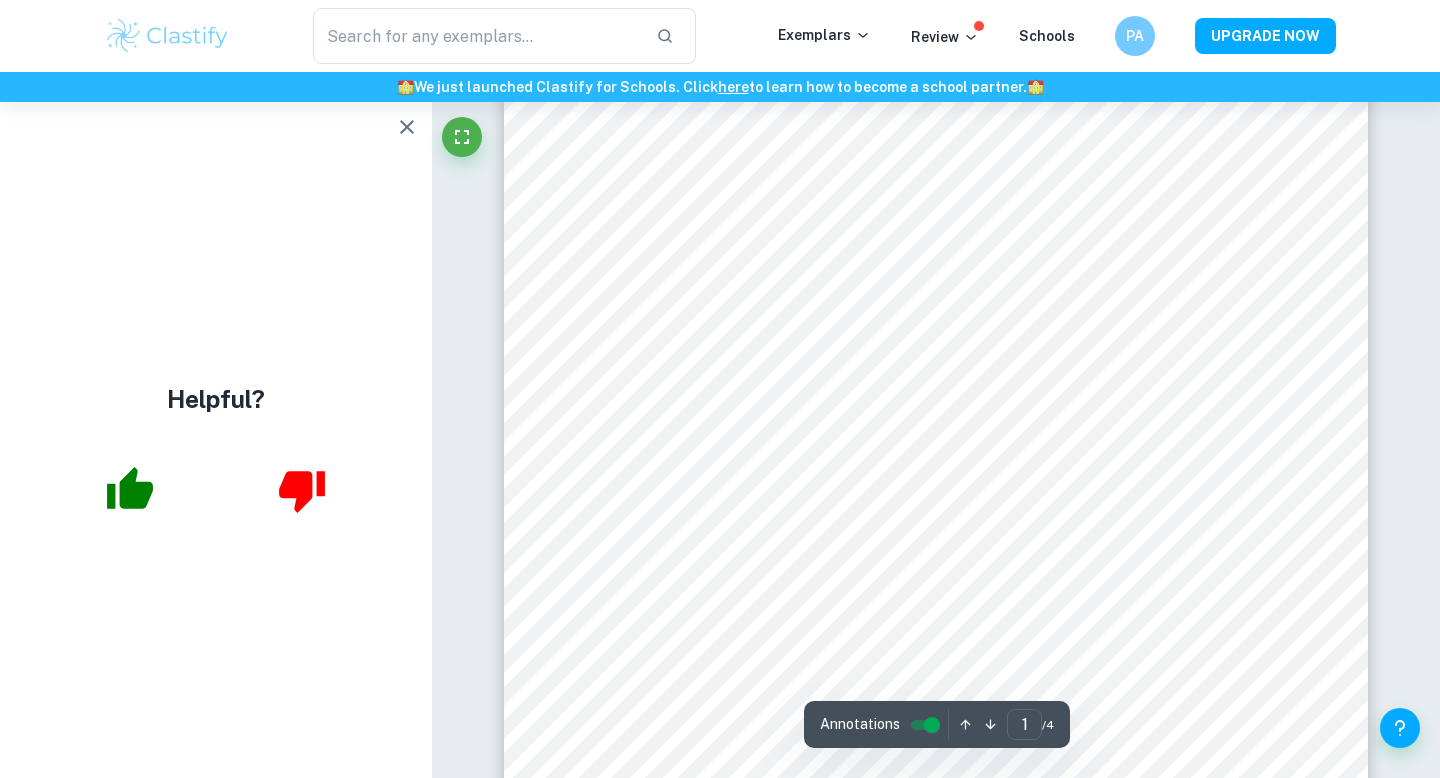 scroll, scrollTop: 166, scrollLeft: 0, axis: vertical 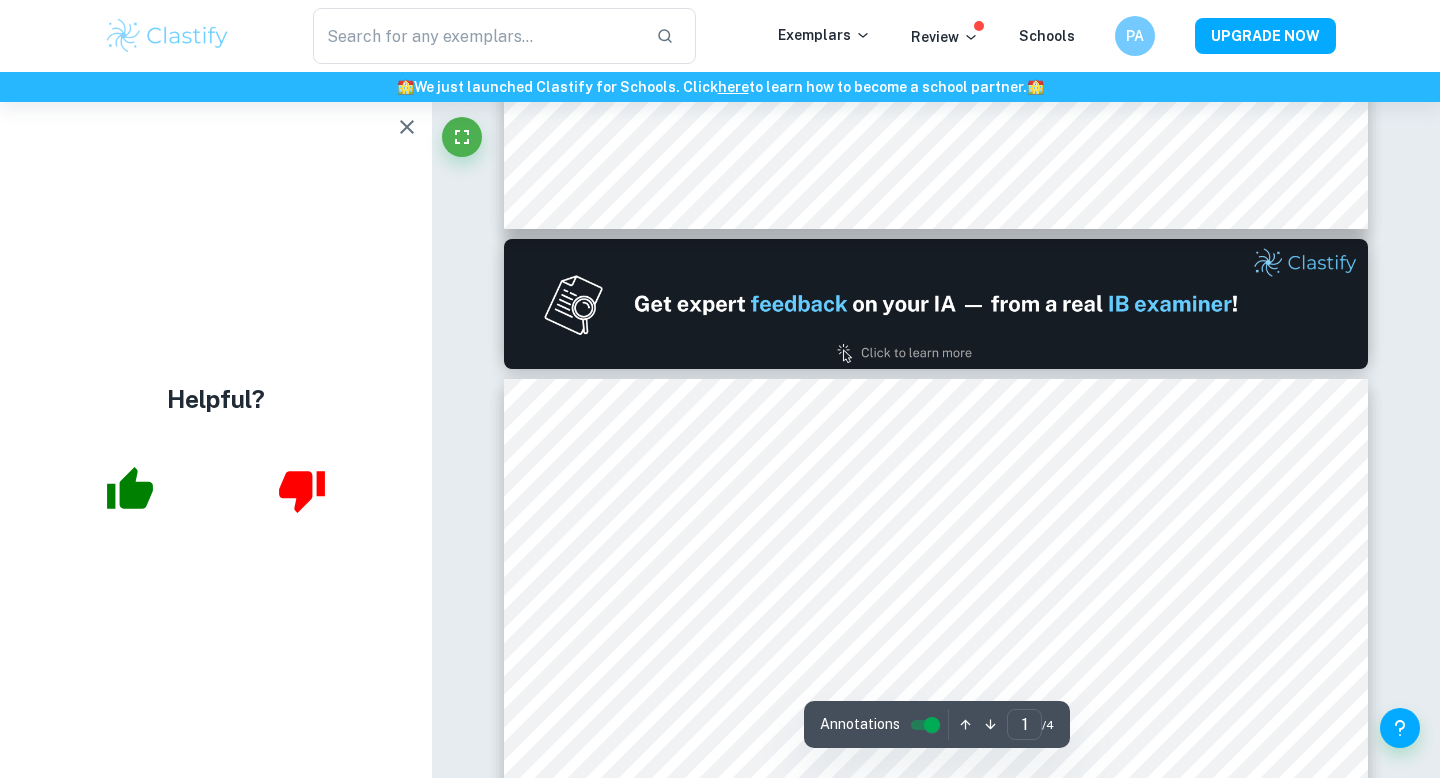 type on "2" 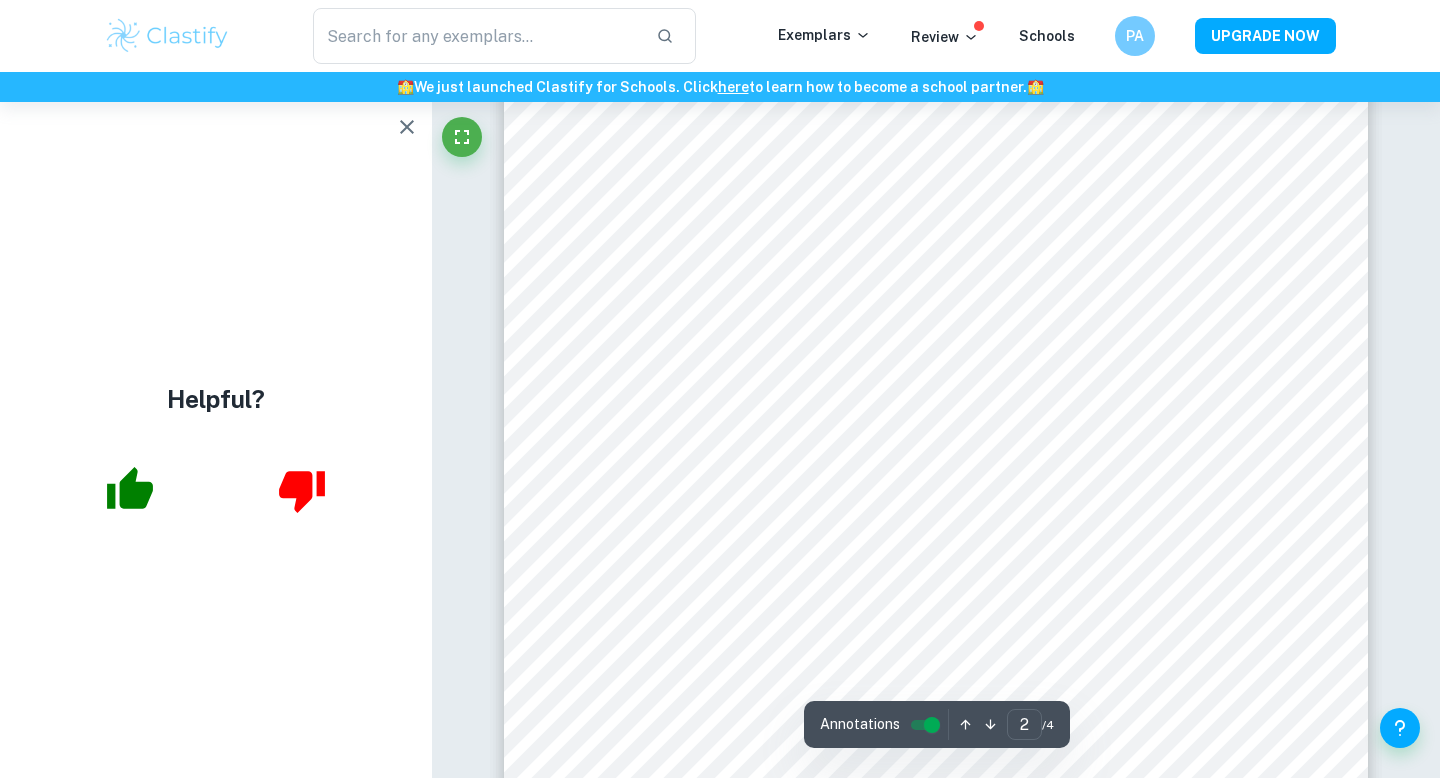 scroll, scrollTop: 1785, scrollLeft: 0, axis: vertical 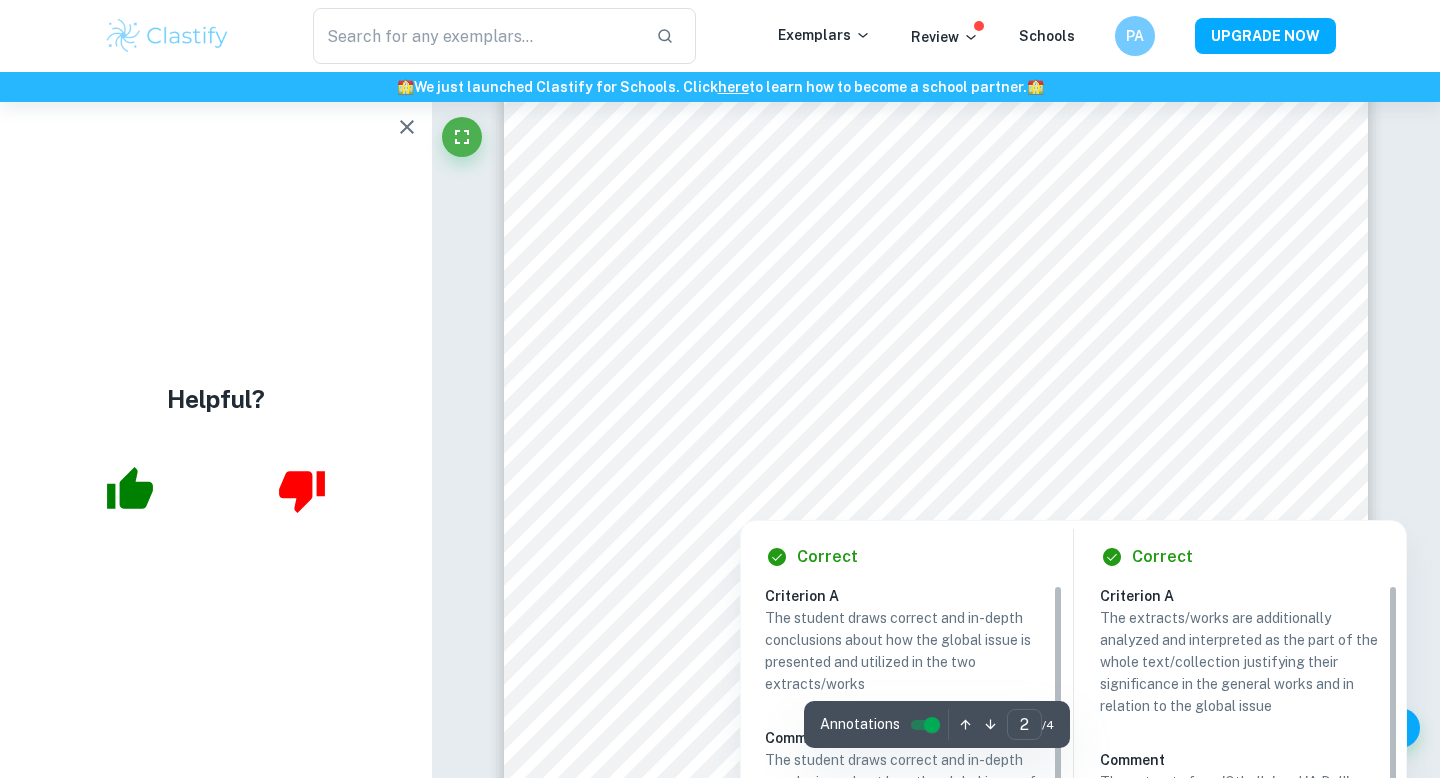 click at bounding box center (932, 725) 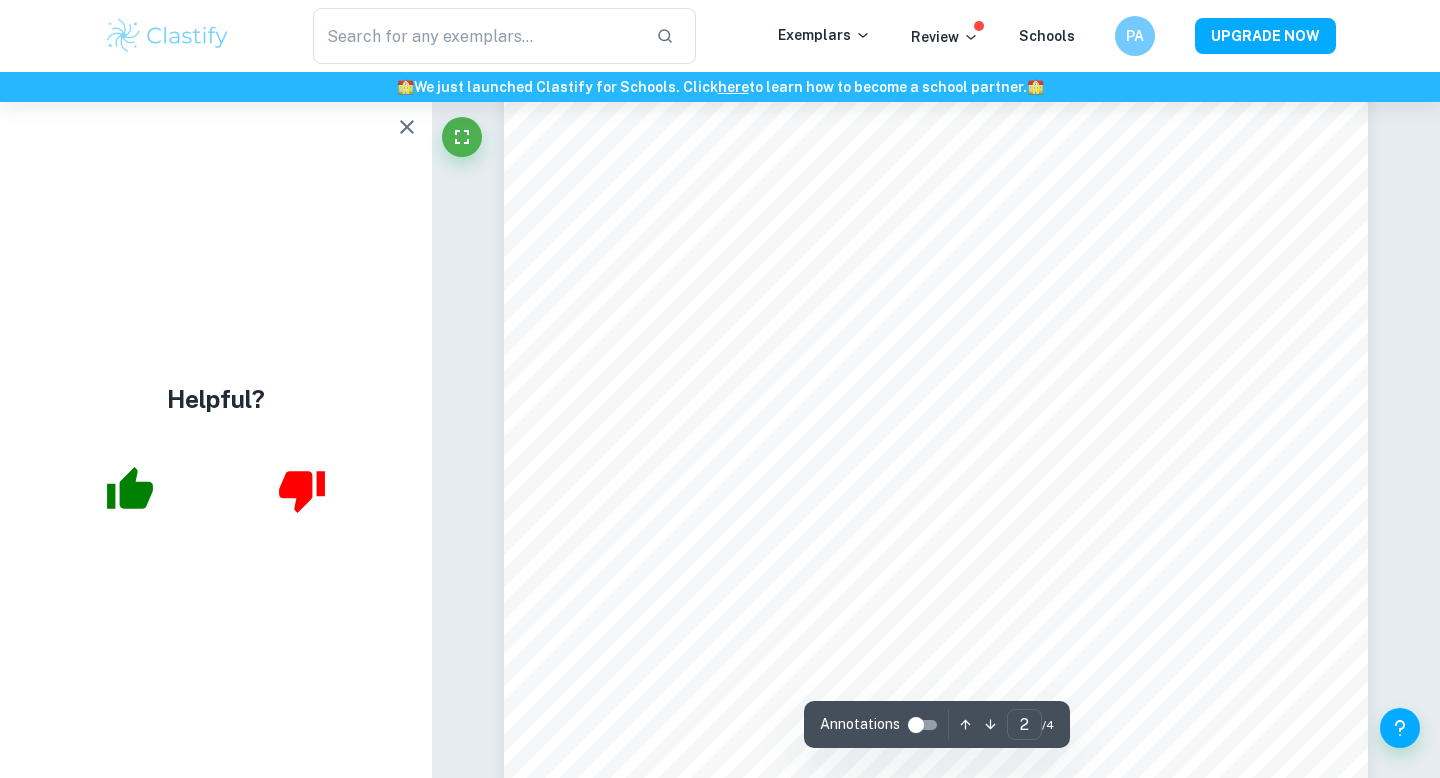 scroll, scrollTop: 1605, scrollLeft: 0, axis: vertical 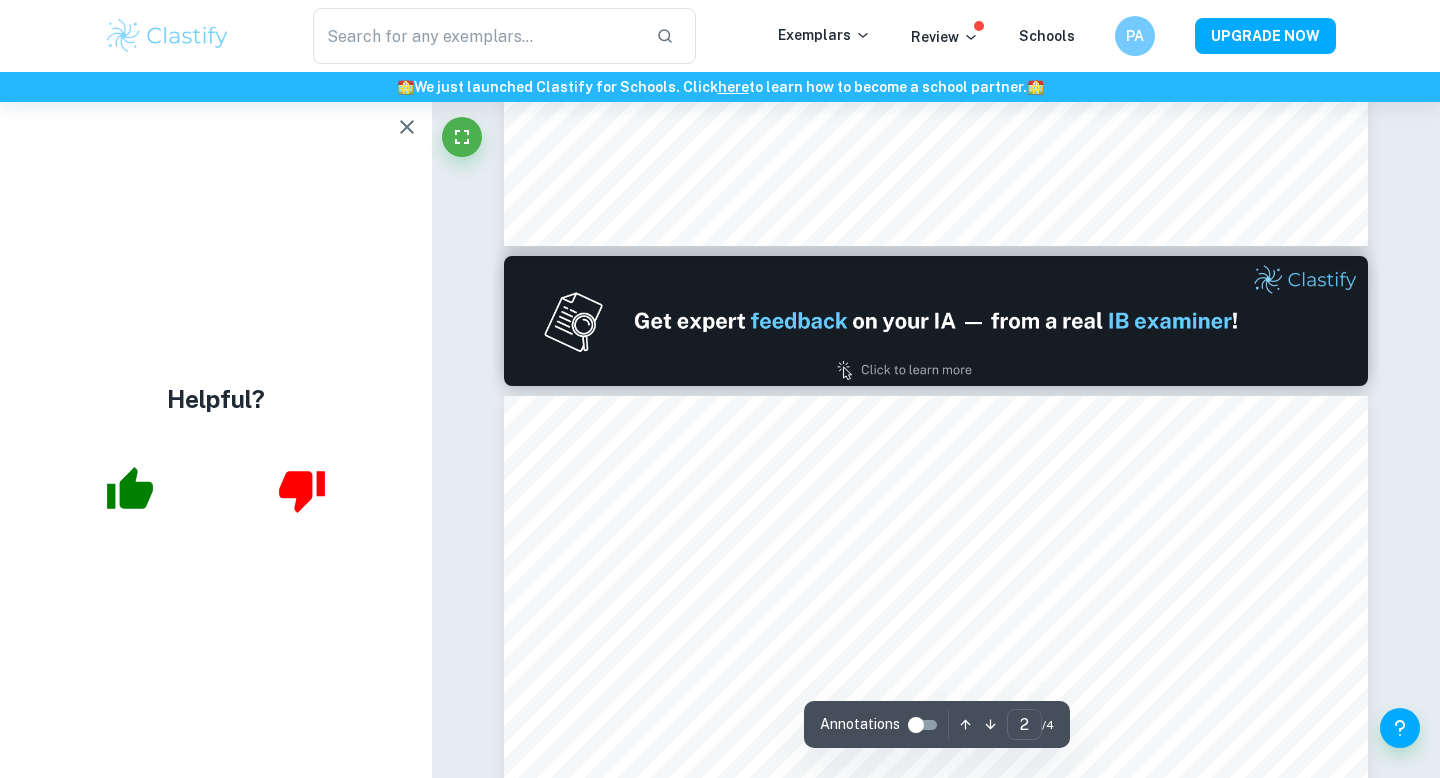 type on "1" 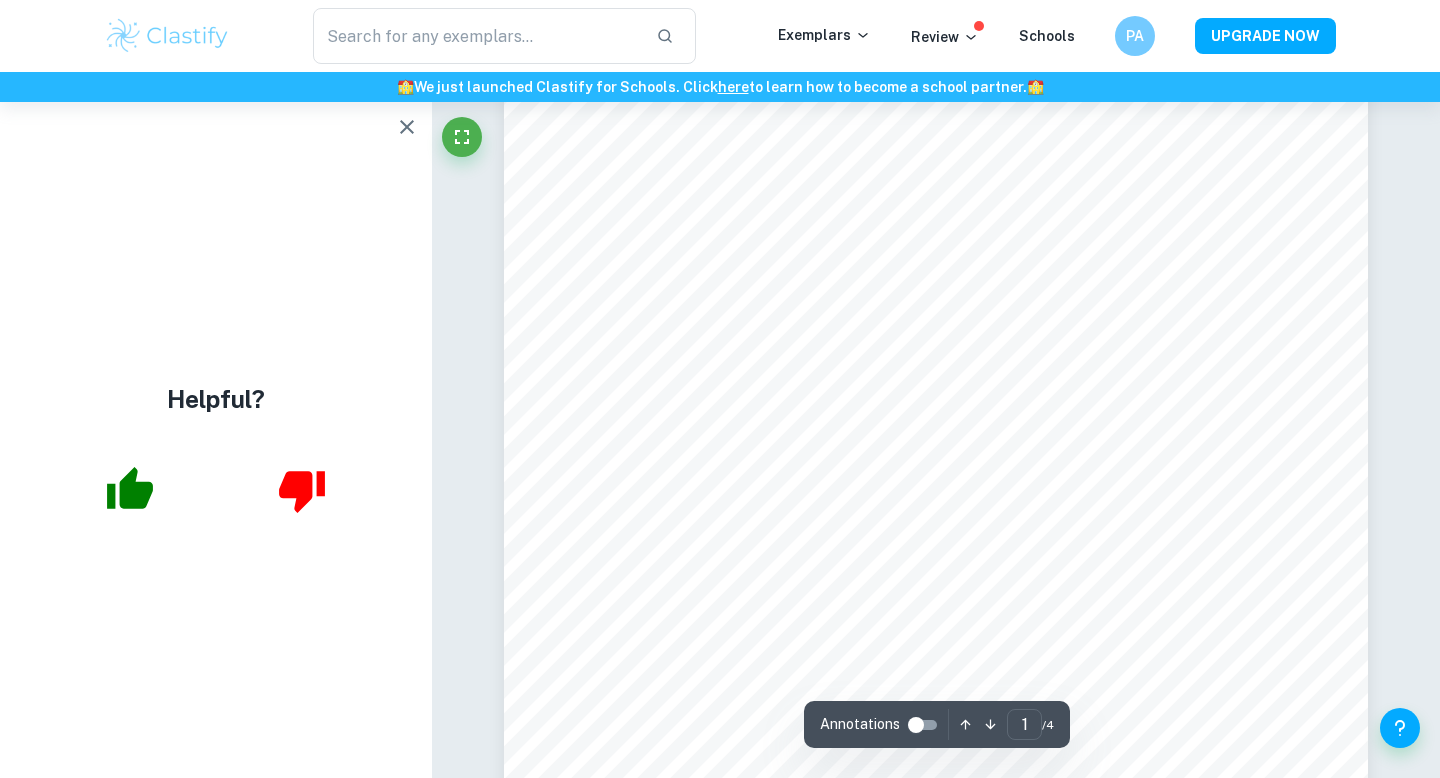 scroll, scrollTop: 257, scrollLeft: 0, axis: vertical 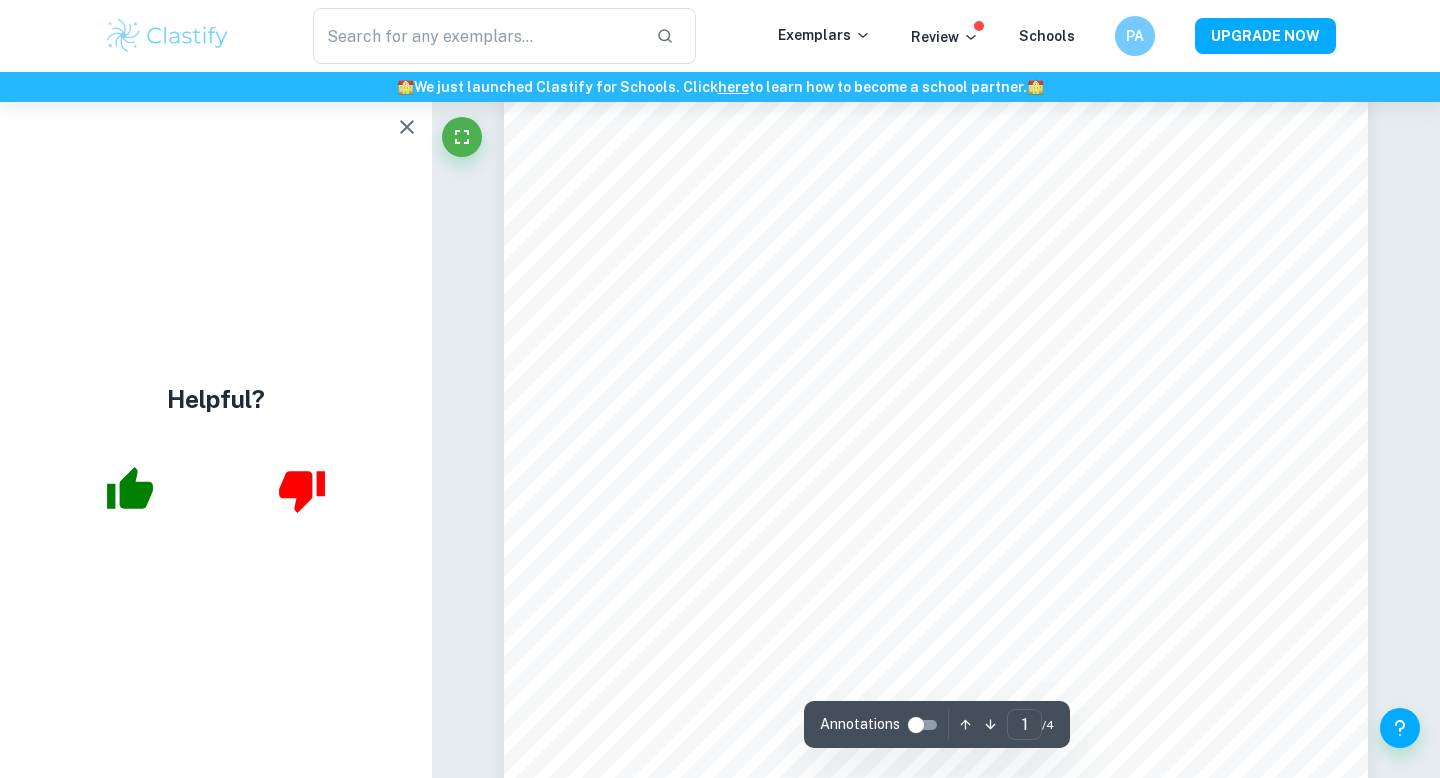 click 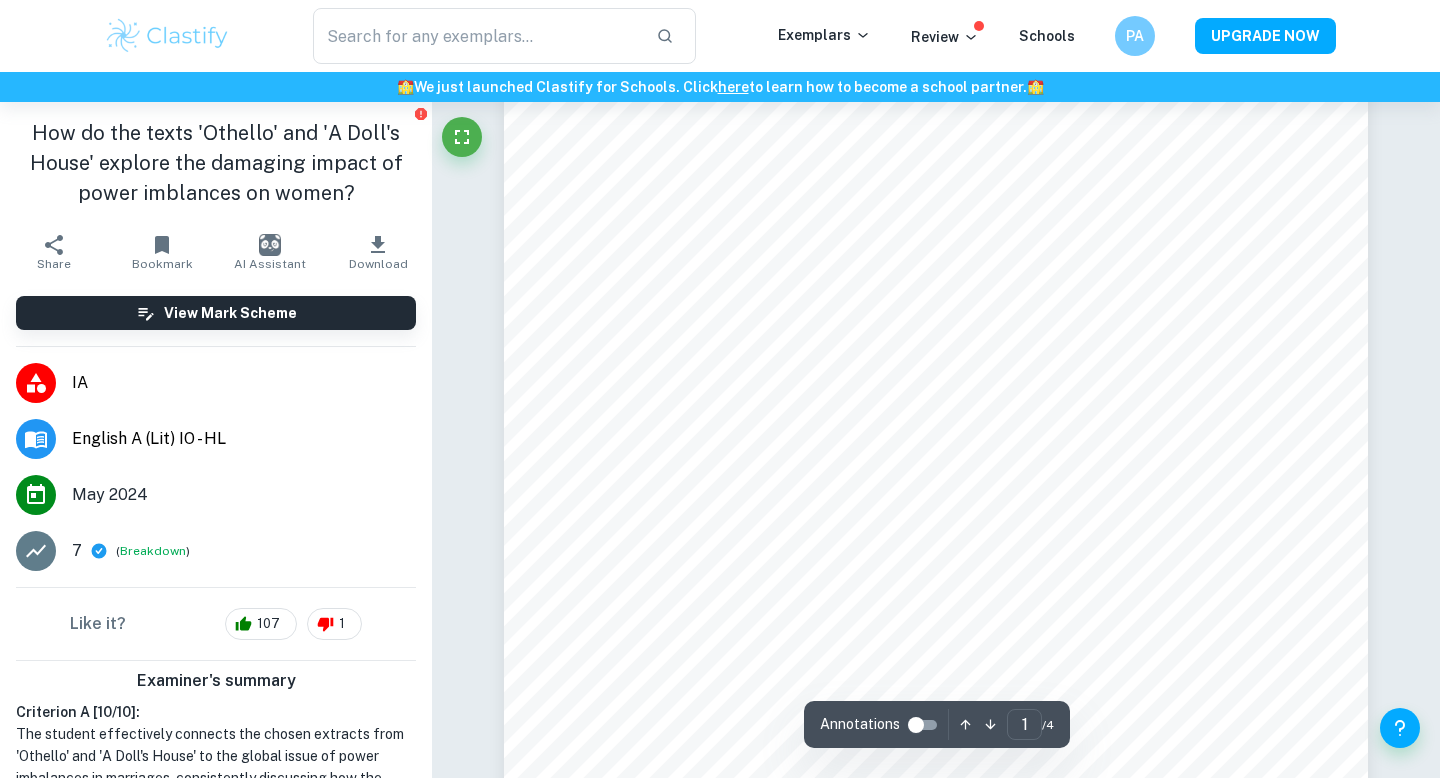 scroll, scrollTop: 322, scrollLeft: 0, axis: vertical 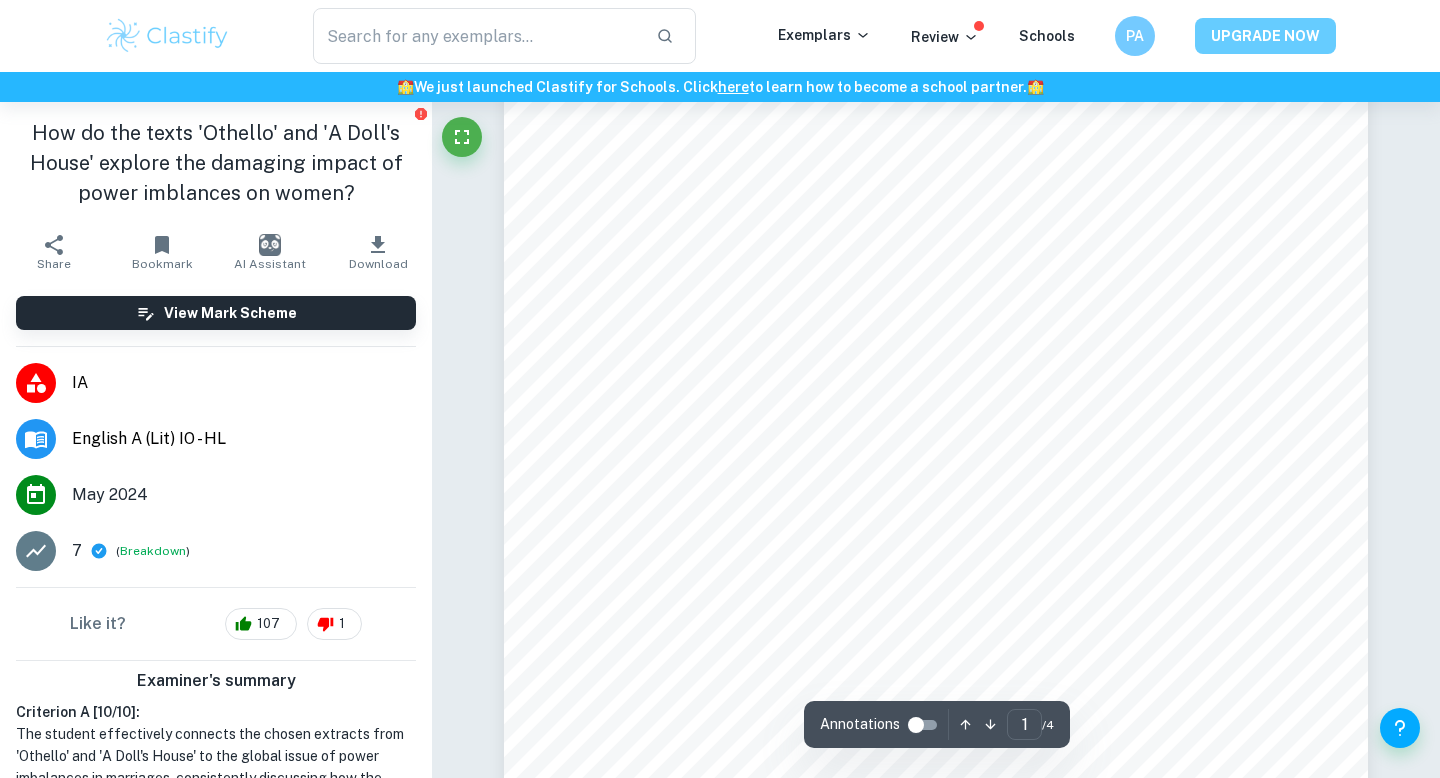 click on "UPGRADE NOW" at bounding box center [1265, 36] 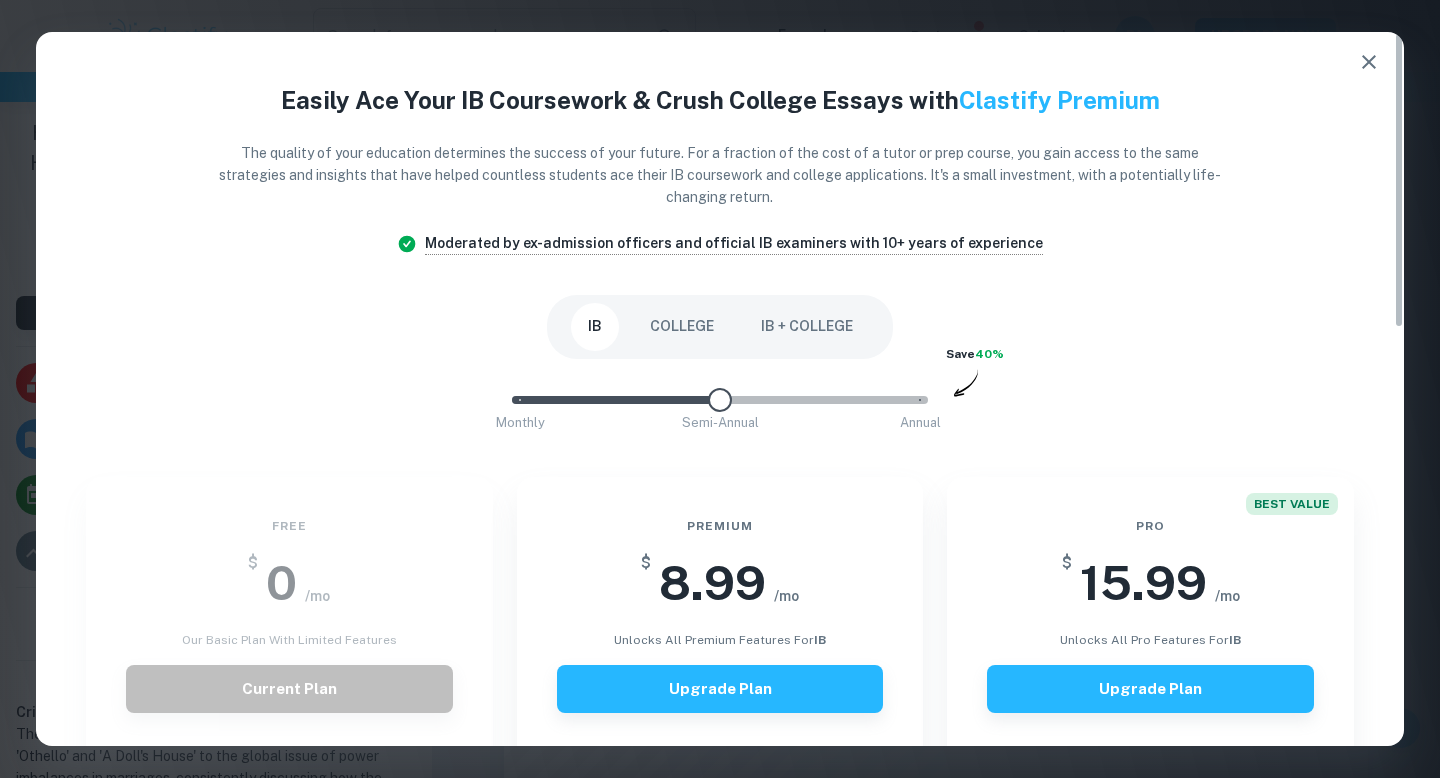 type on "2" 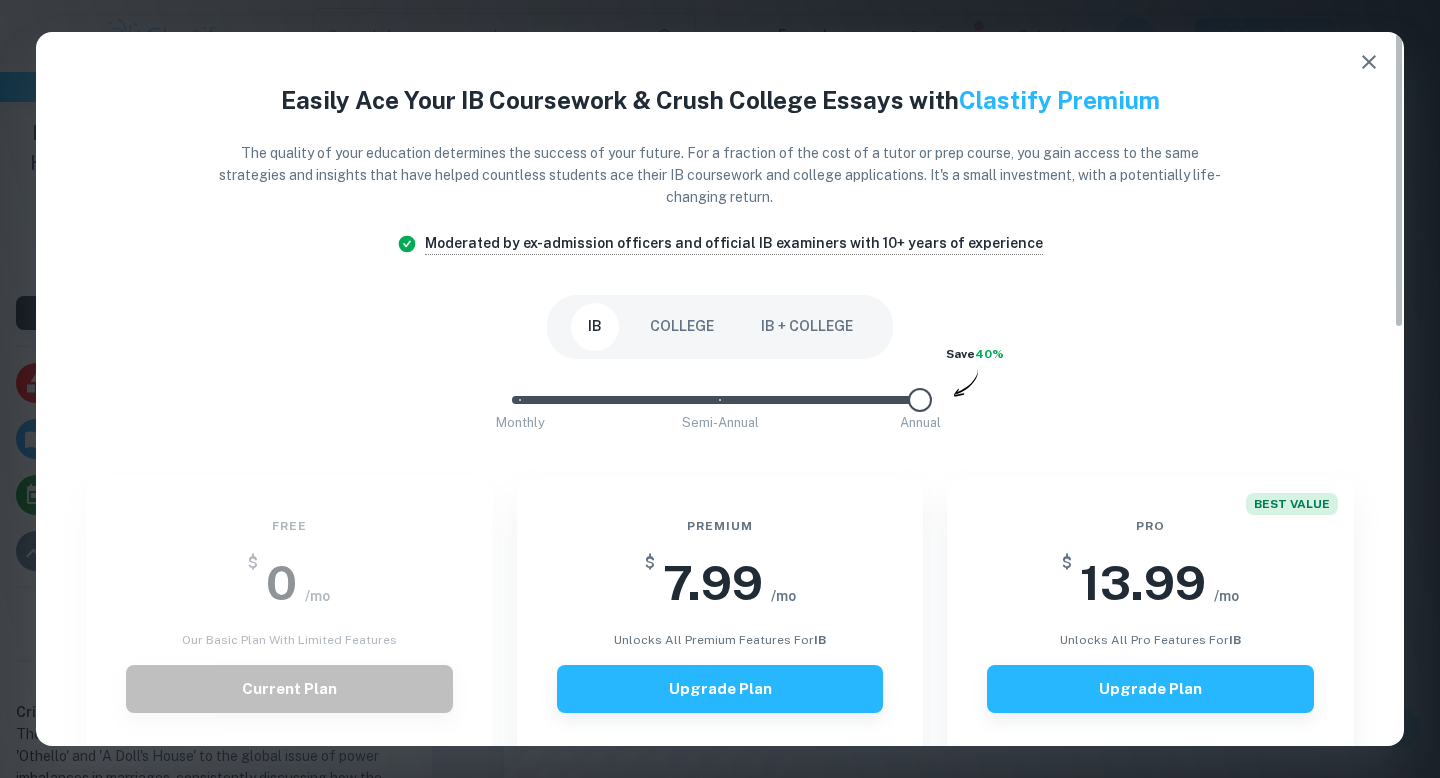 drag, startPoint x: 917, startPoint y: 396, endPoint x: 950, endPoint y: 405, distance: 34.20526 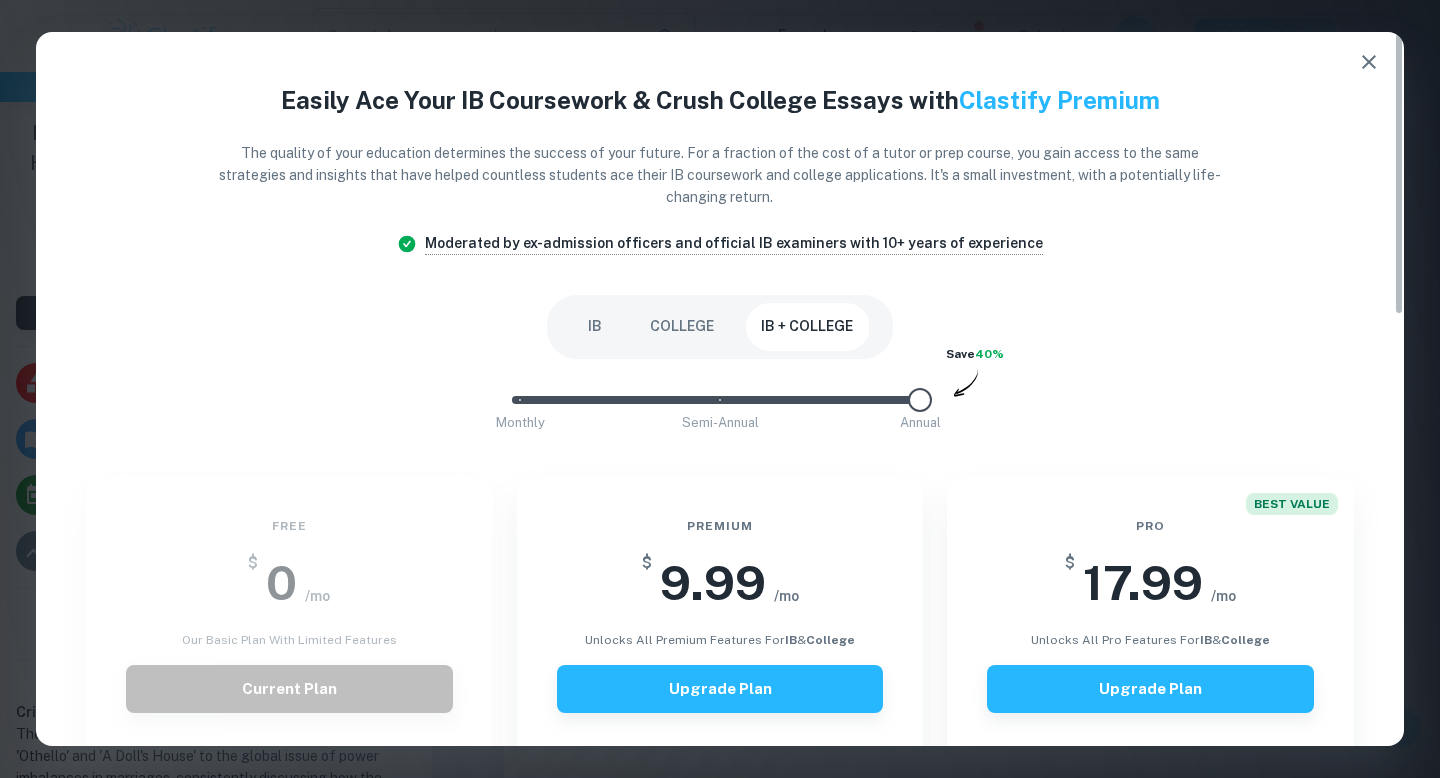 click on "COLLEGE" at bounding box center [682, 327] 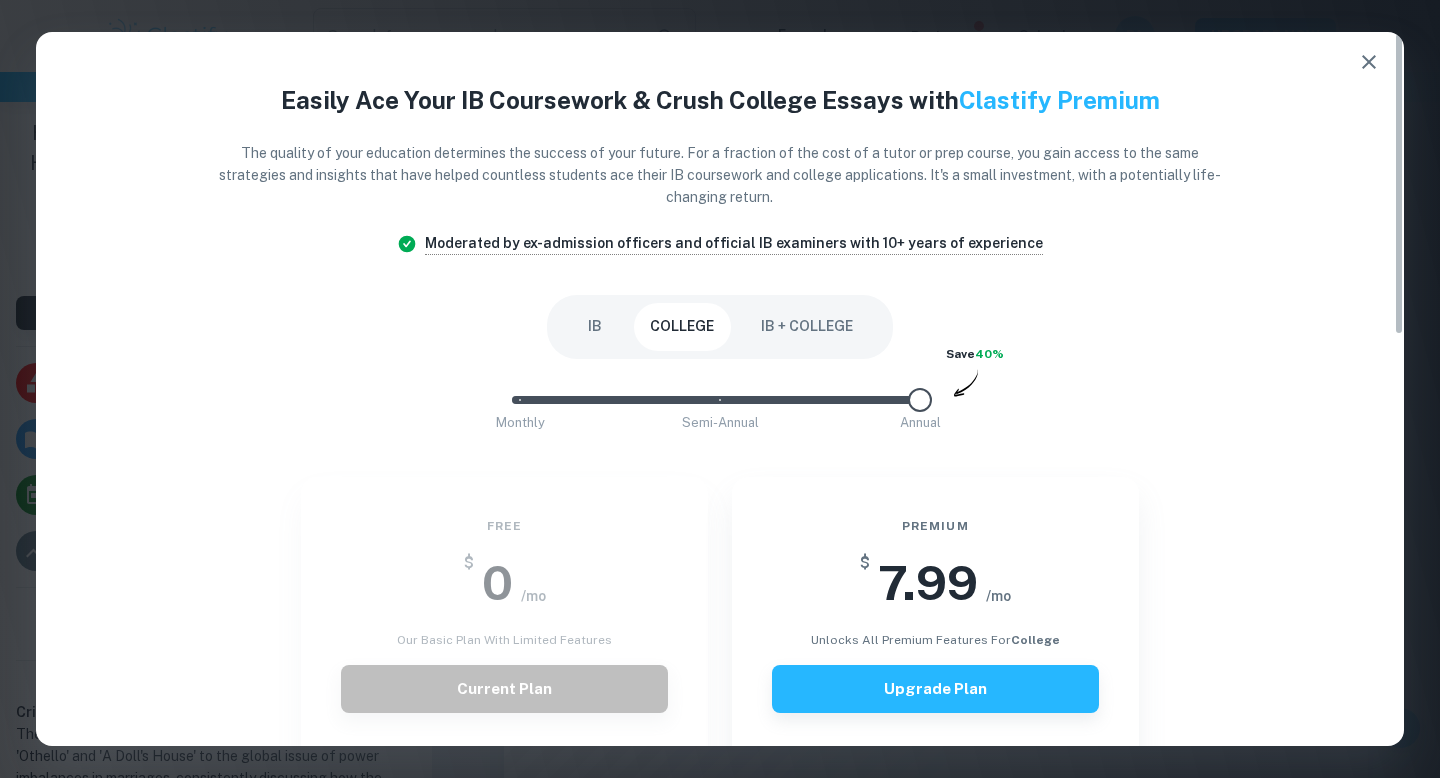click on "IB" at bounding box center [595, 327] 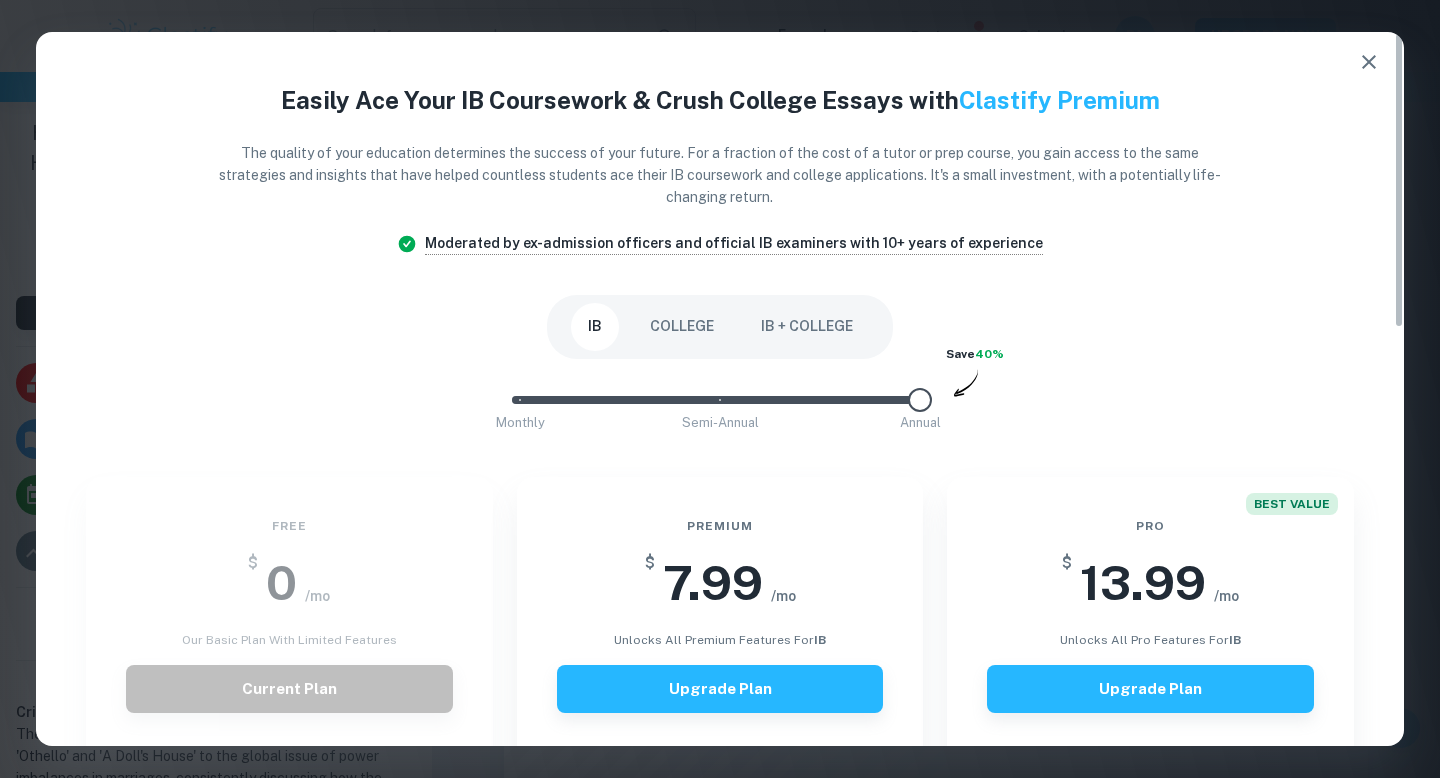 click on "COLLEGE" at bounding box center (682, 327) 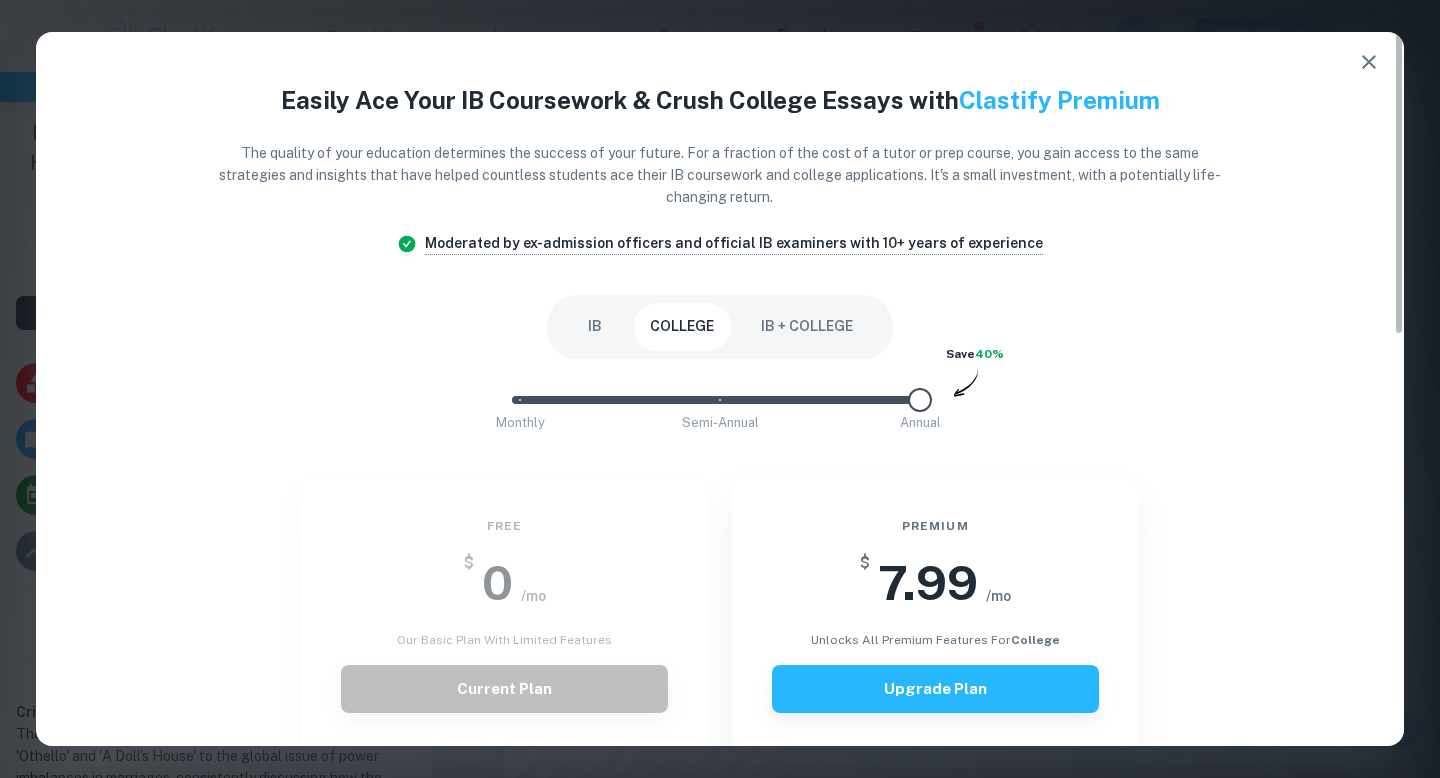 click on "IB" at bounding box center [595, 327] 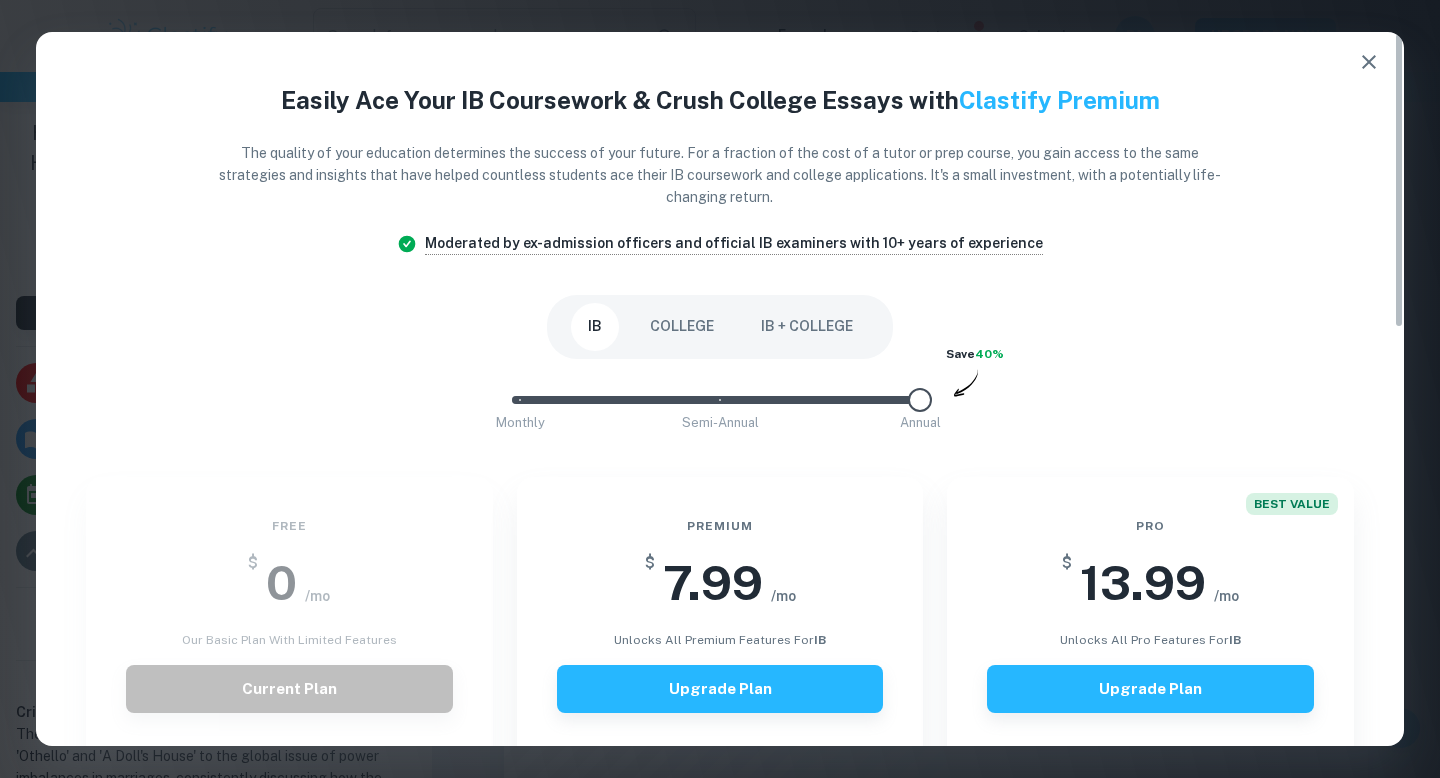 click 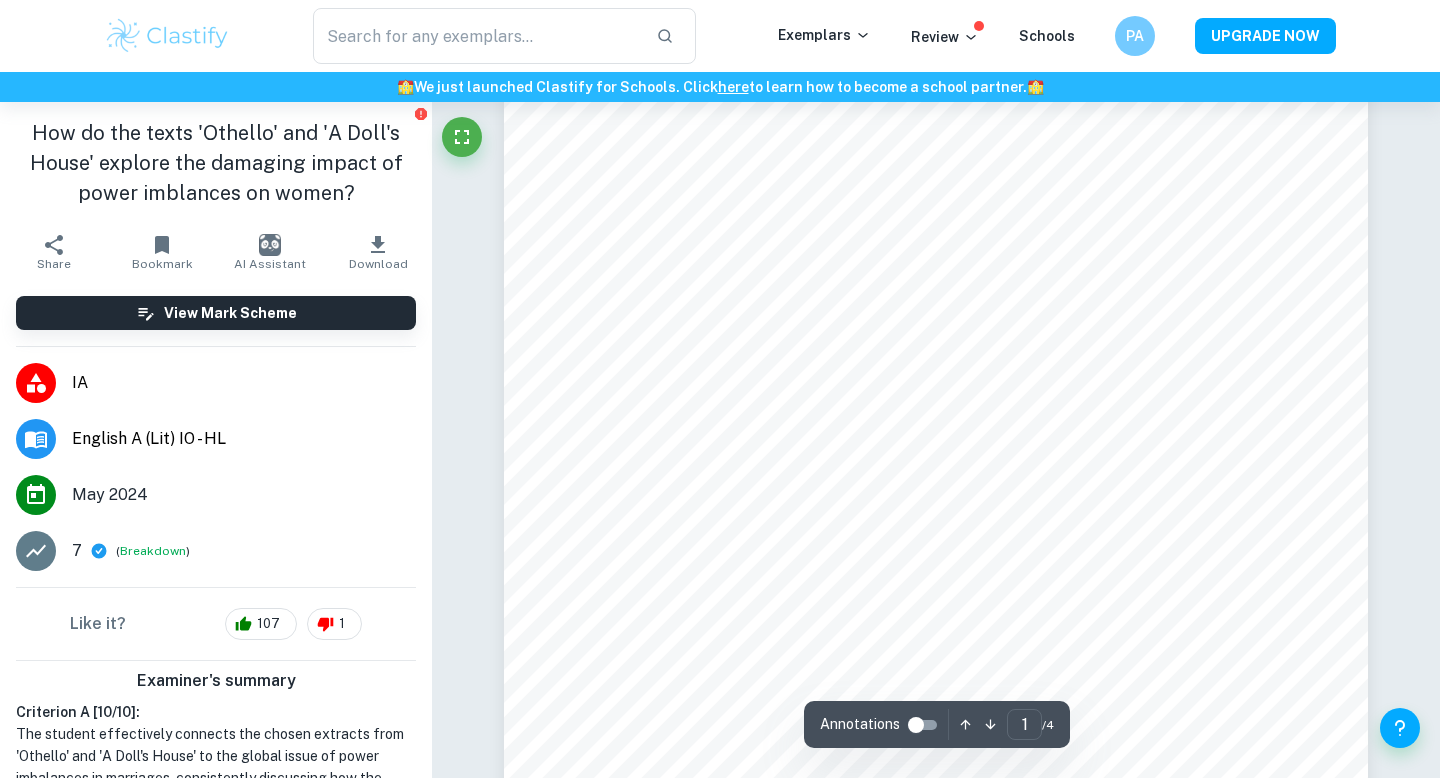 scroll, scrollTop: 388, scrollLeft: 0, axis: vertical 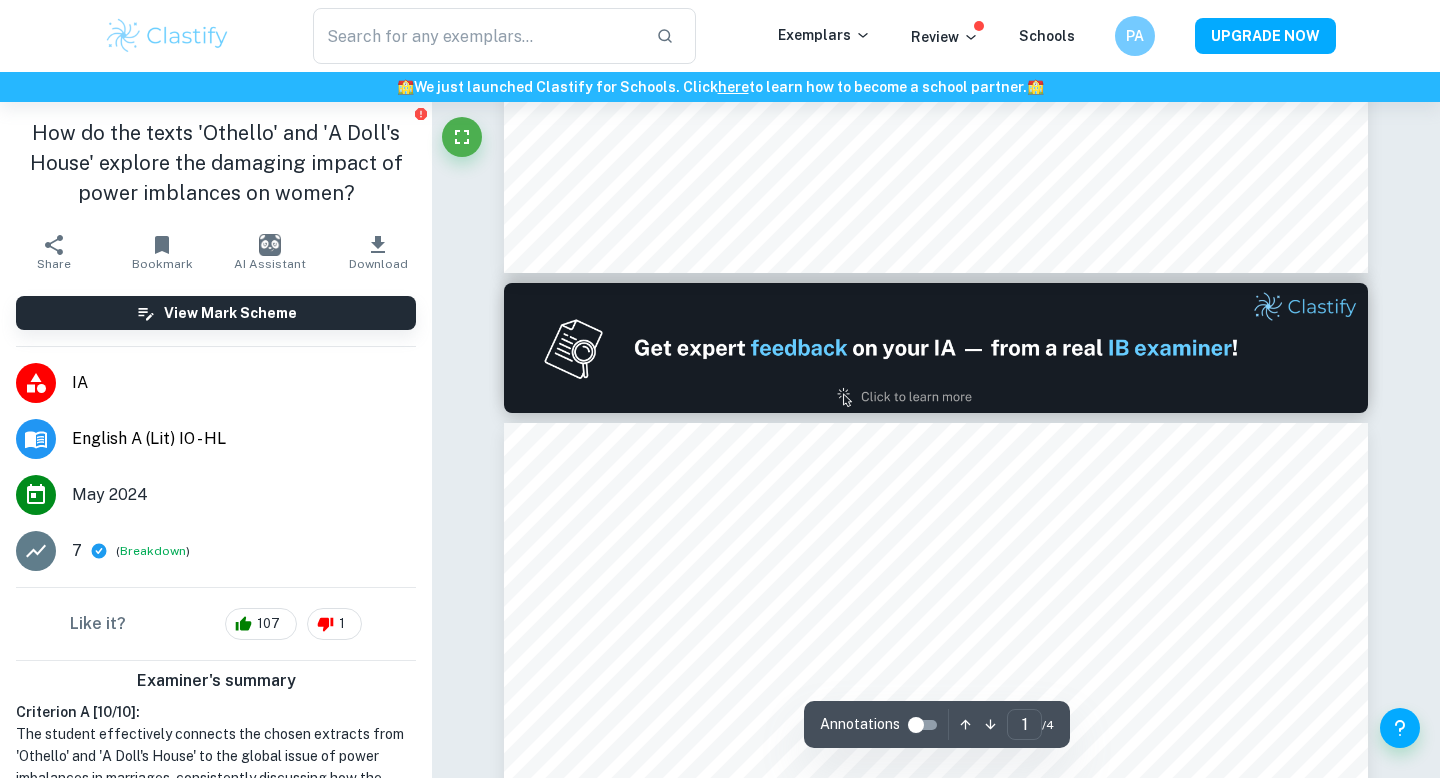 type on "2" 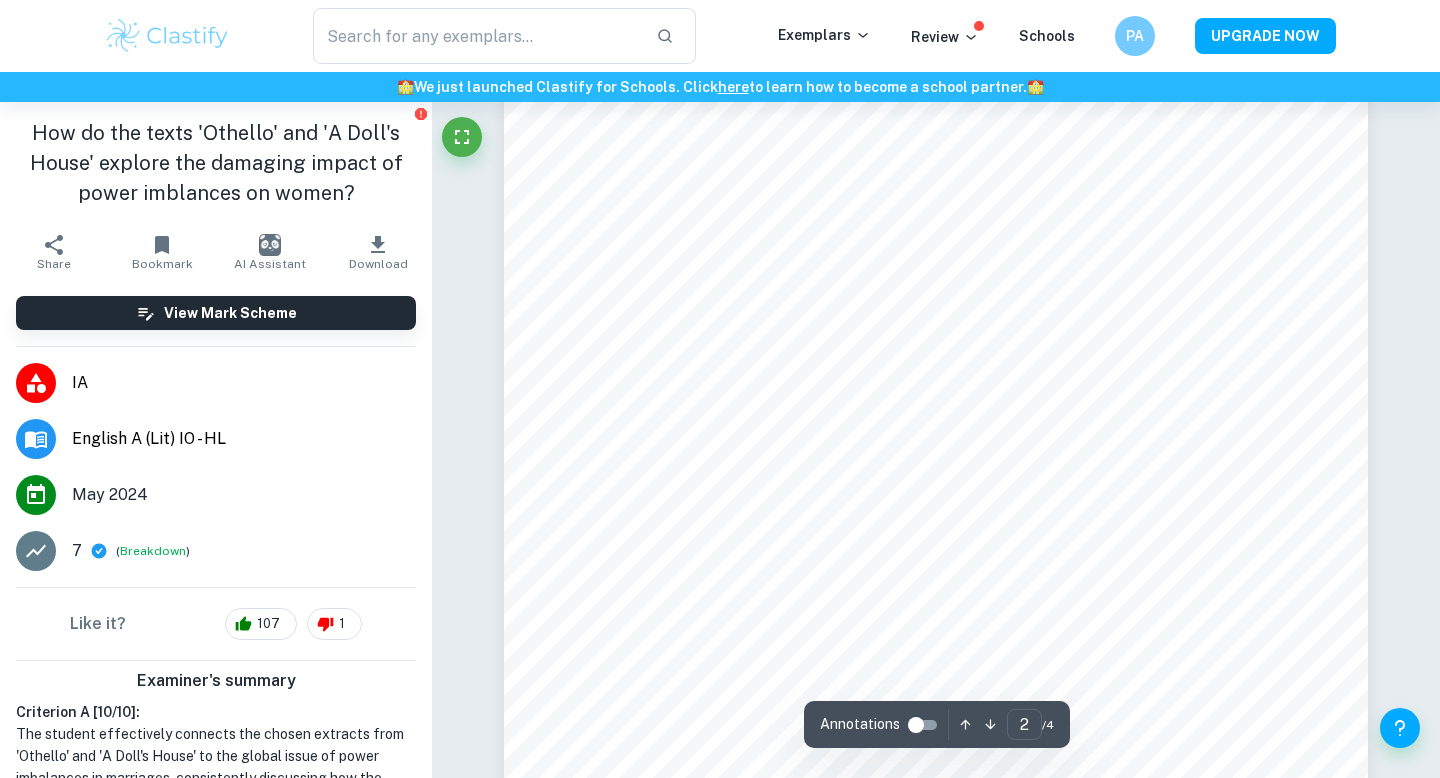 scroll, scrollTop: 1776, scrollLeft: 0, axis: vertical 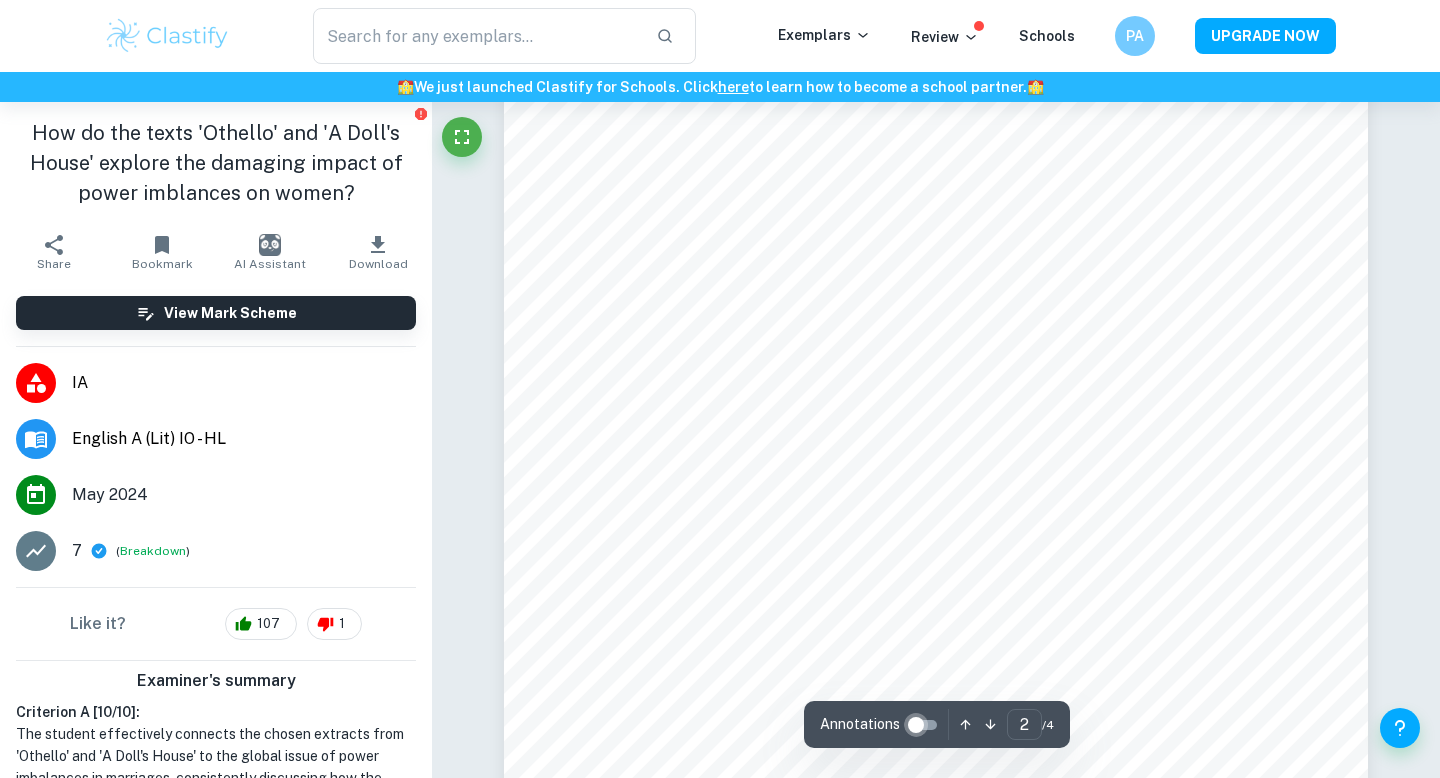 click at bounding box center [916, 725] 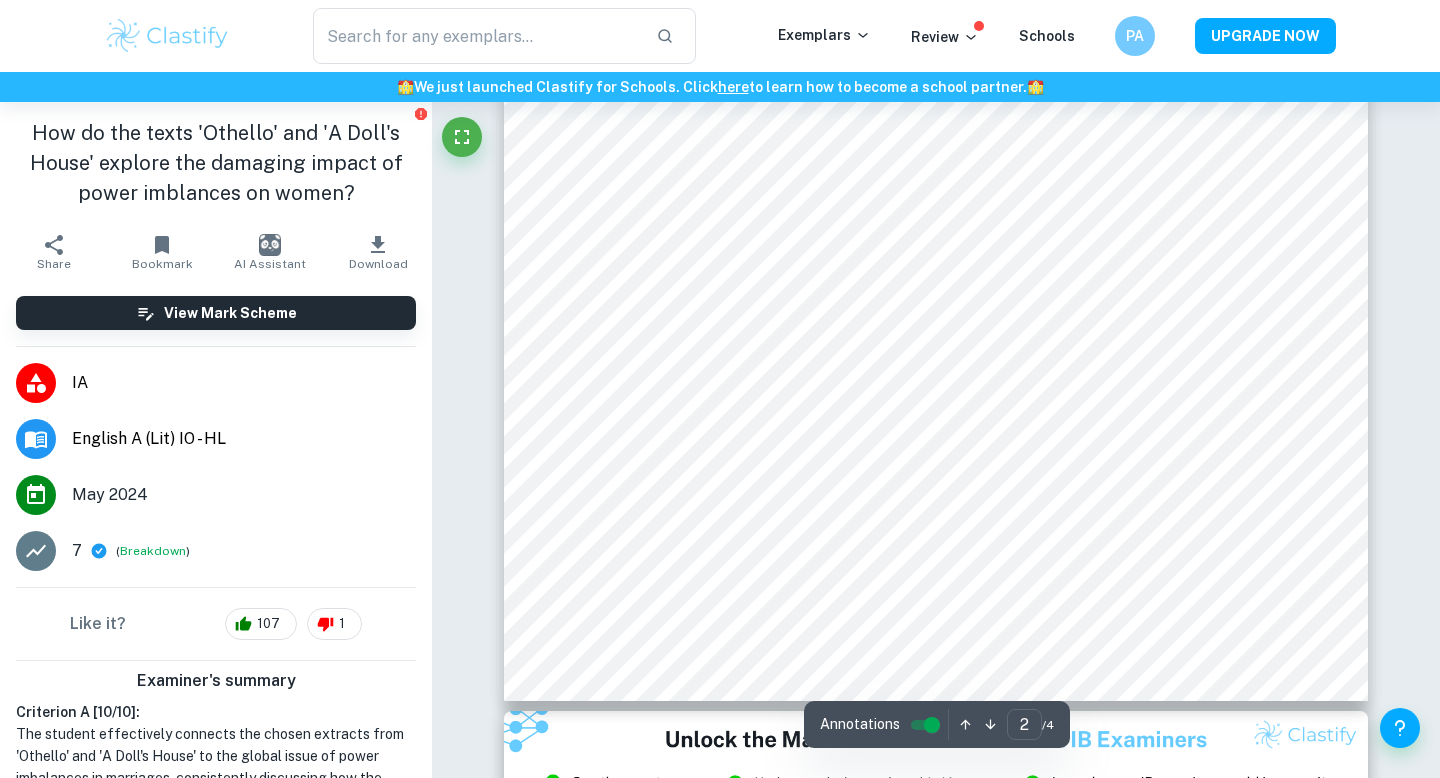 scroll, scrollTop: 1873, scrollLeft: 0, axis: vertical 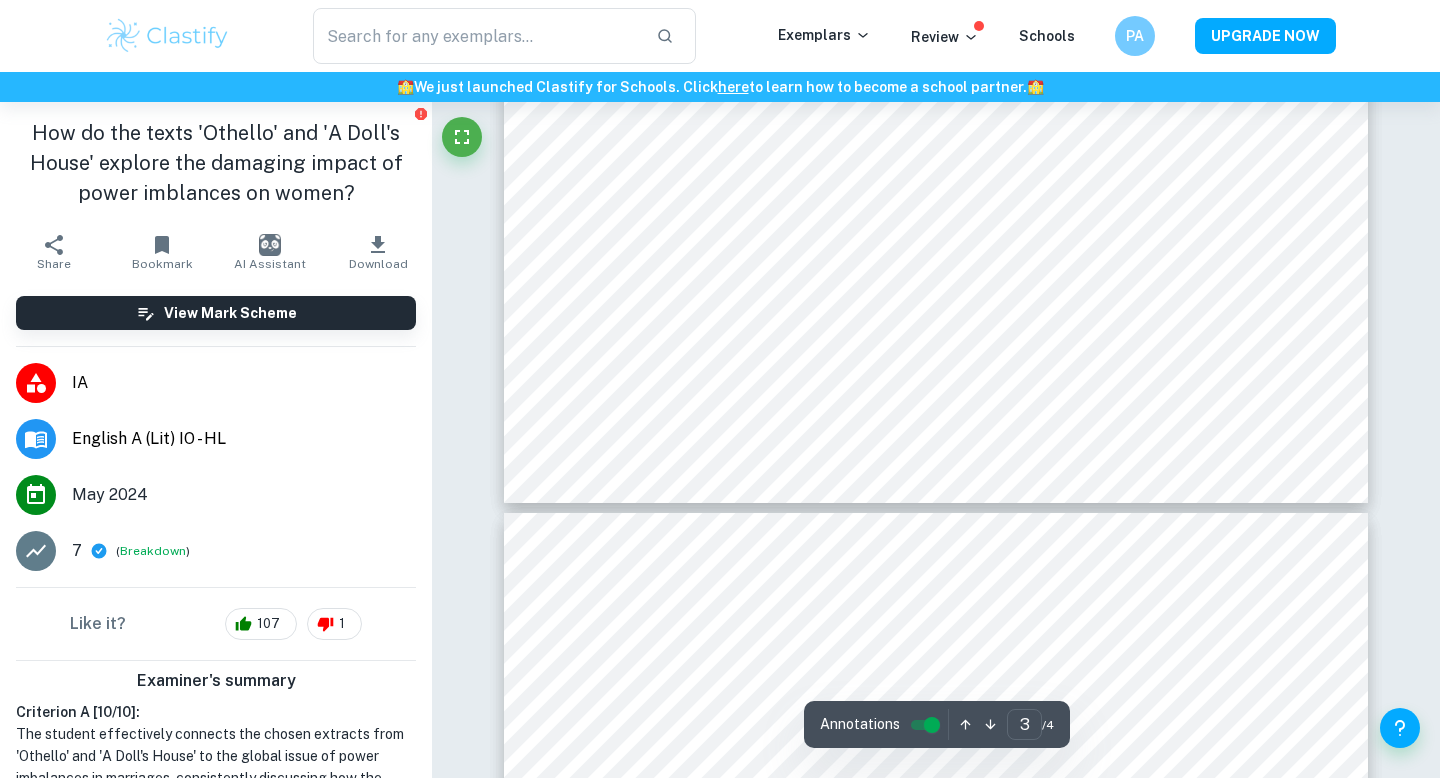type on "4" 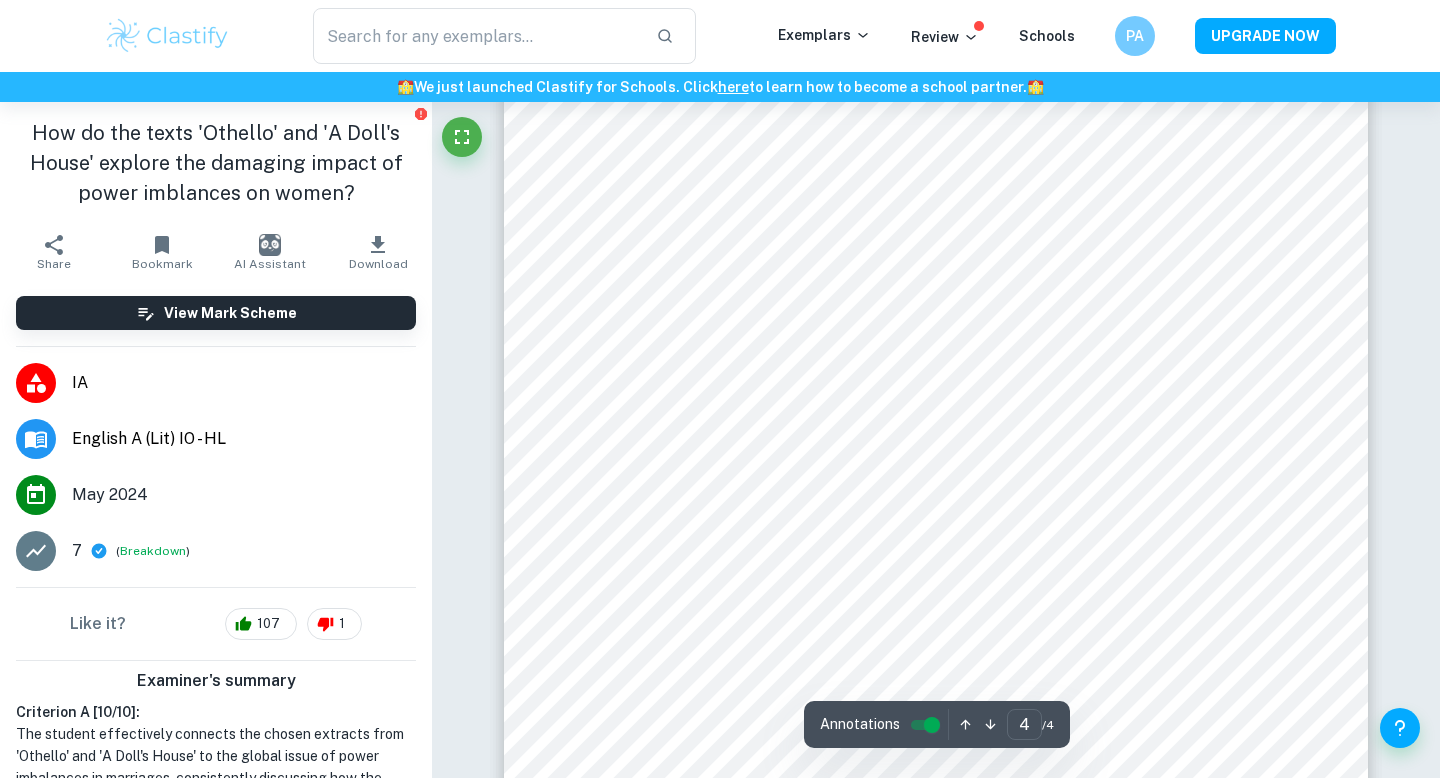 scroll, scrollTop: 4090, scrollLeft: 0, axis: vertical 